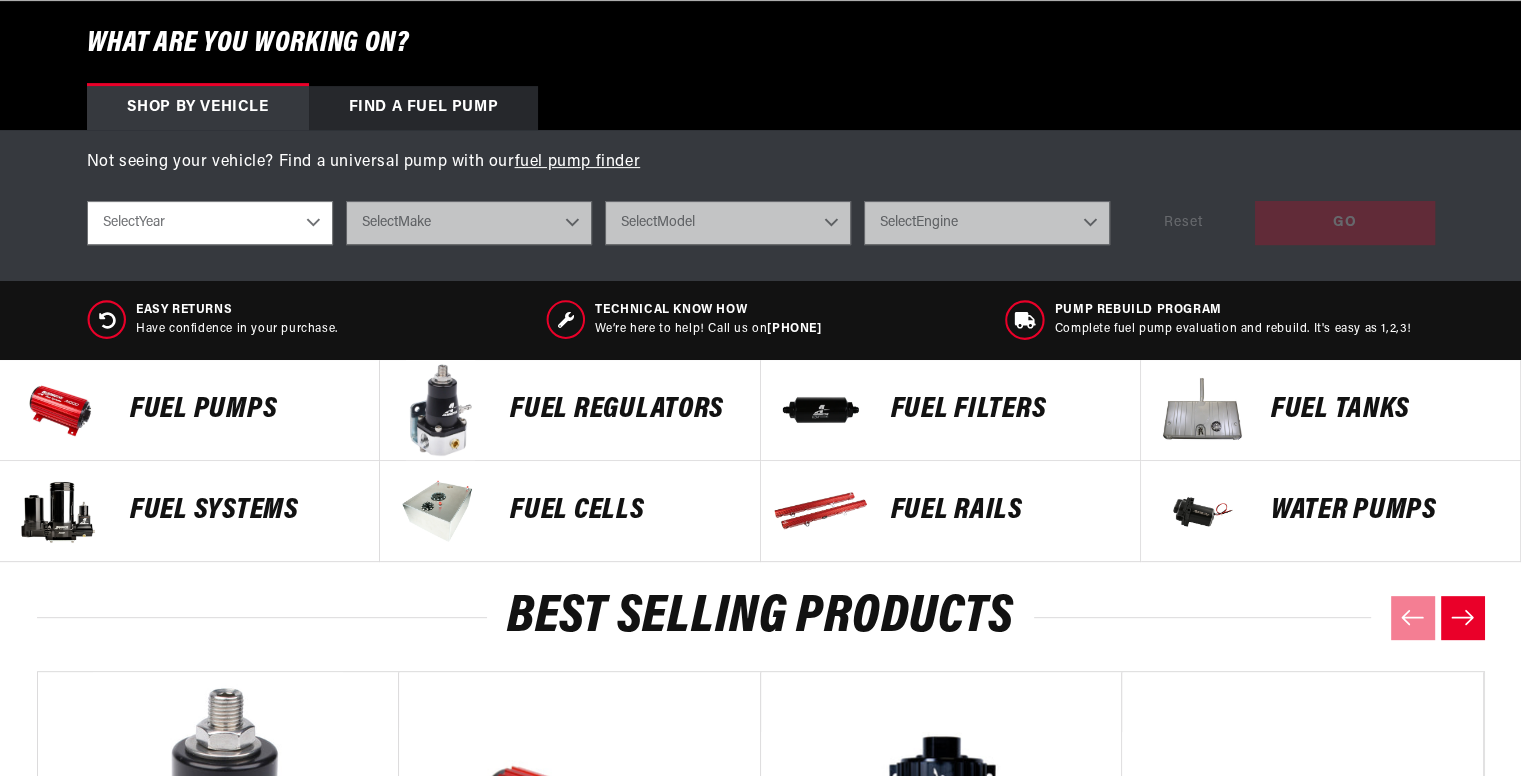 scroll, scrollTop: 900, scrollLeft: 0, axis: vertical 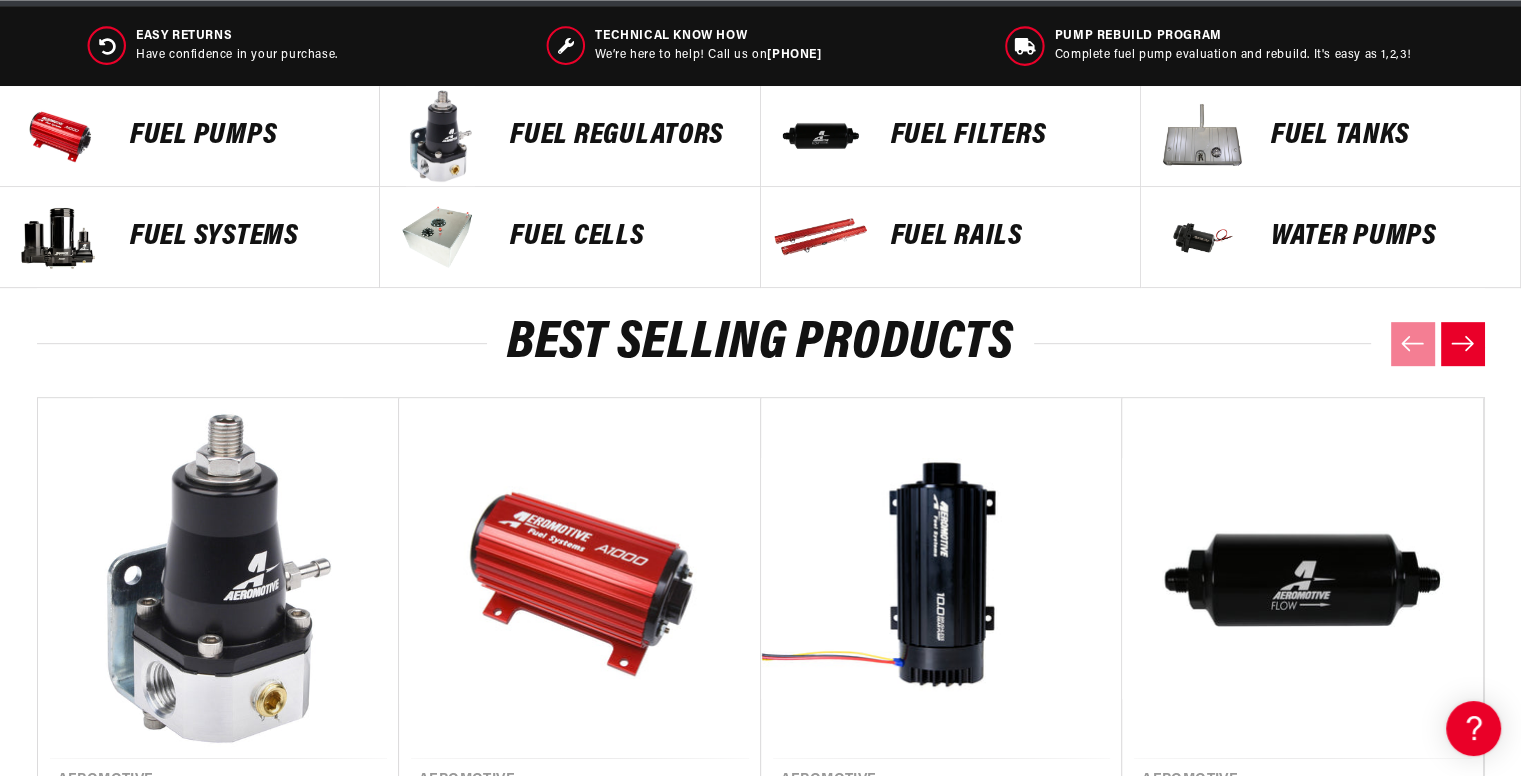 click on "Fuel Pumps" at bounding box center (244, 136) 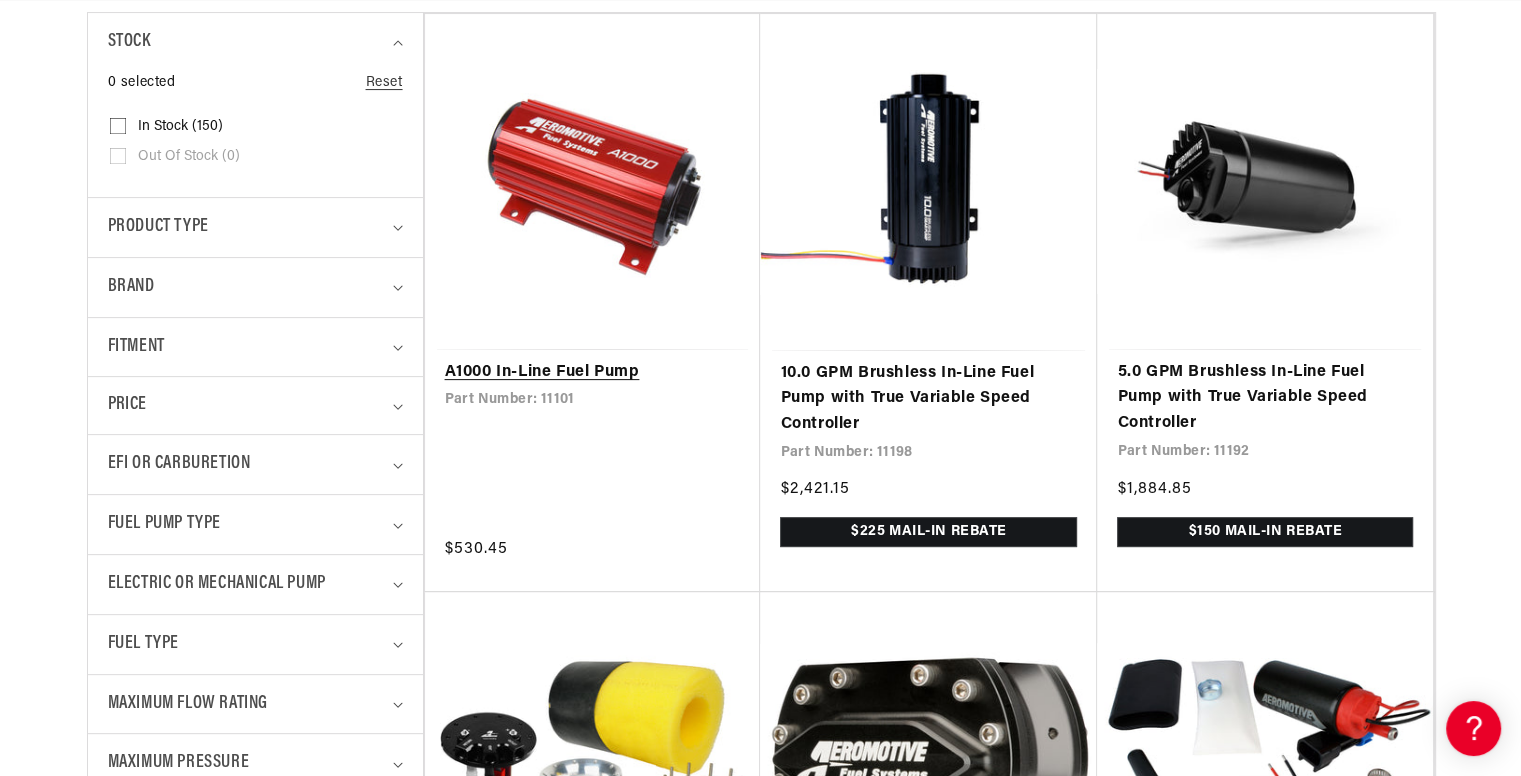 scroll, scrollTop: 1000, scrollLeft: 0, axis: vertical 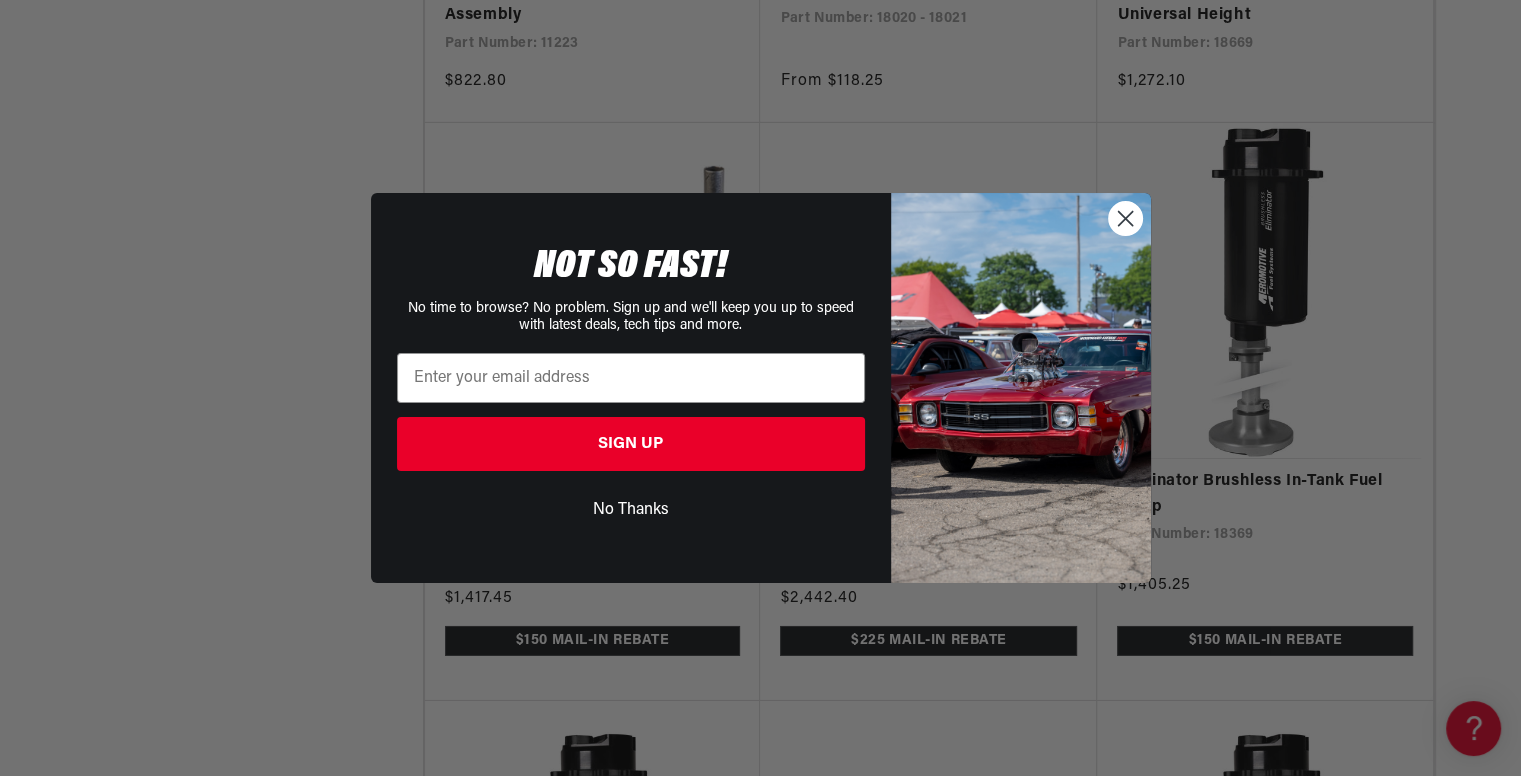 click 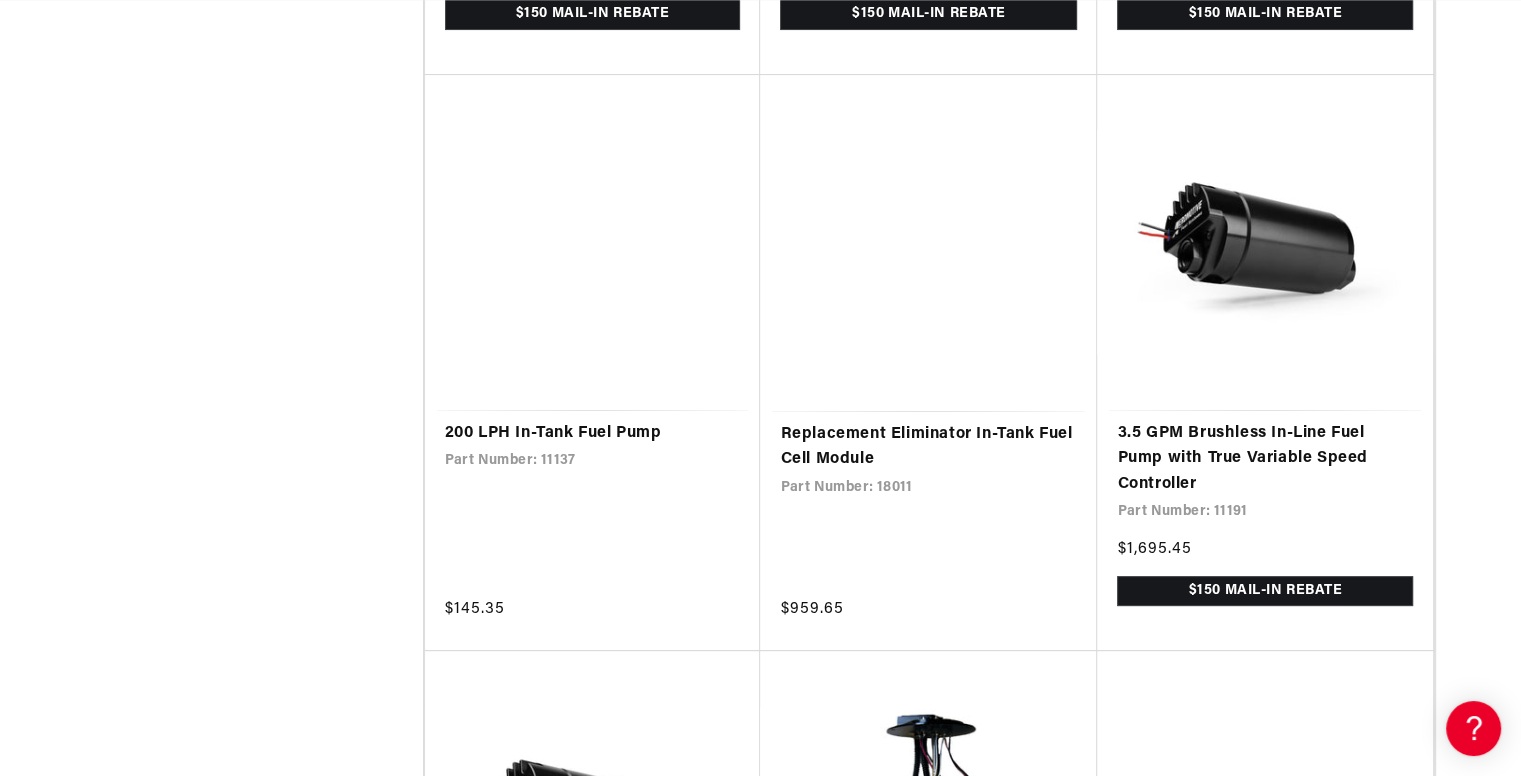 scroll, scrollTop: 15618, scrollLeft: 0, axis: vertical 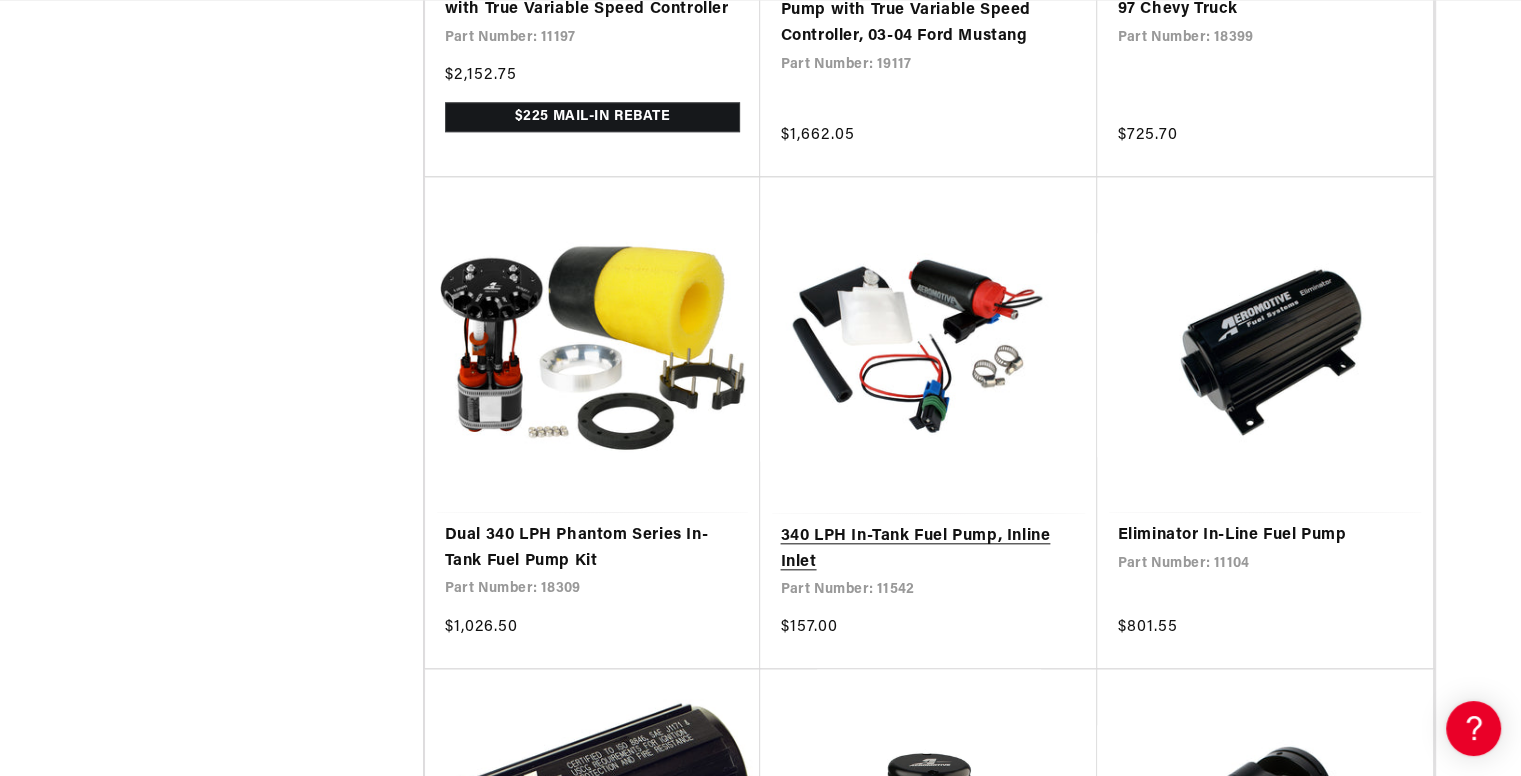 click on "340 LPH In-Tank Fuel Pump, Inline Inlet" at bounding box center [928, 549] 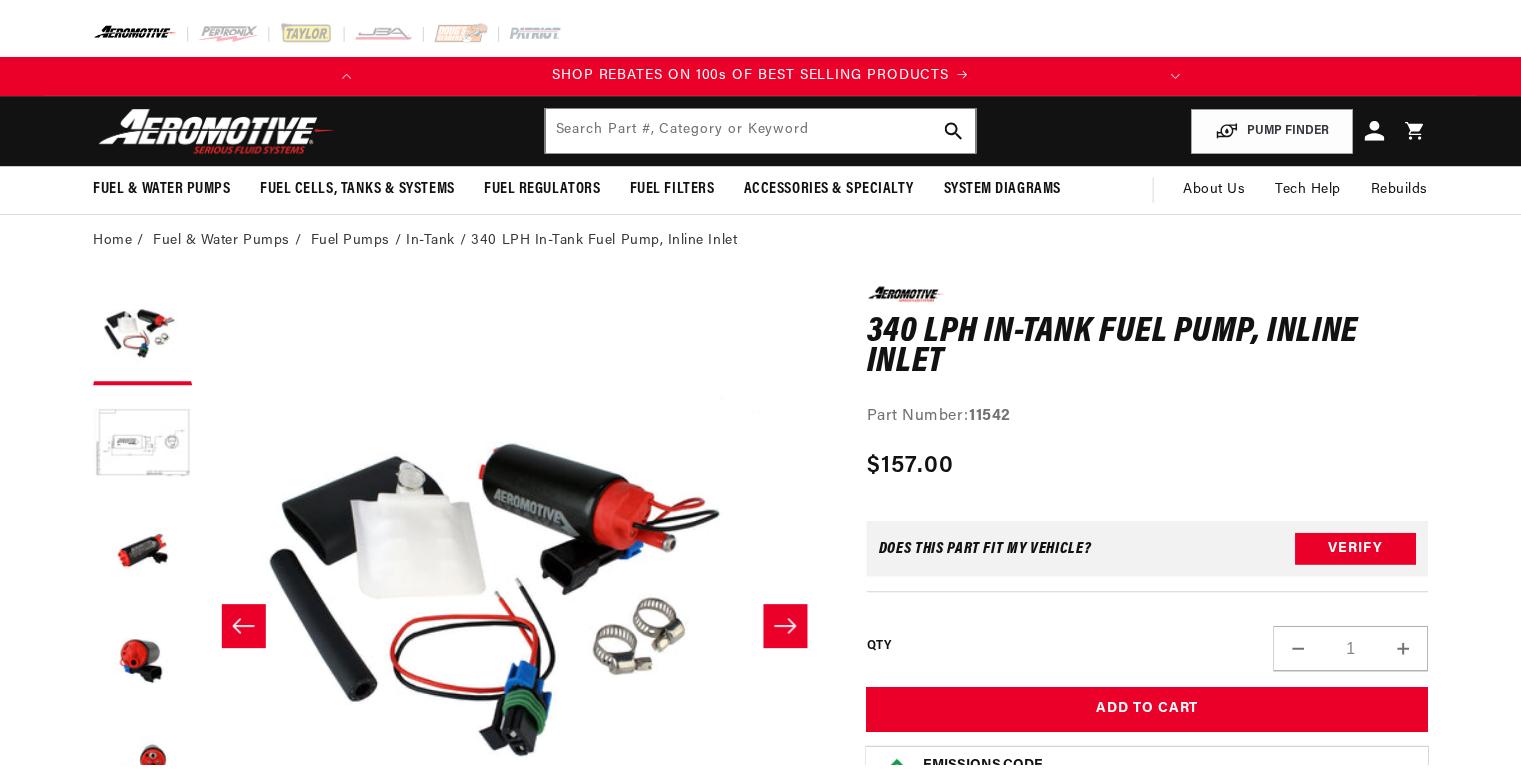 scroll, scrollTop: 0, scrollLeft: 0, axis: both 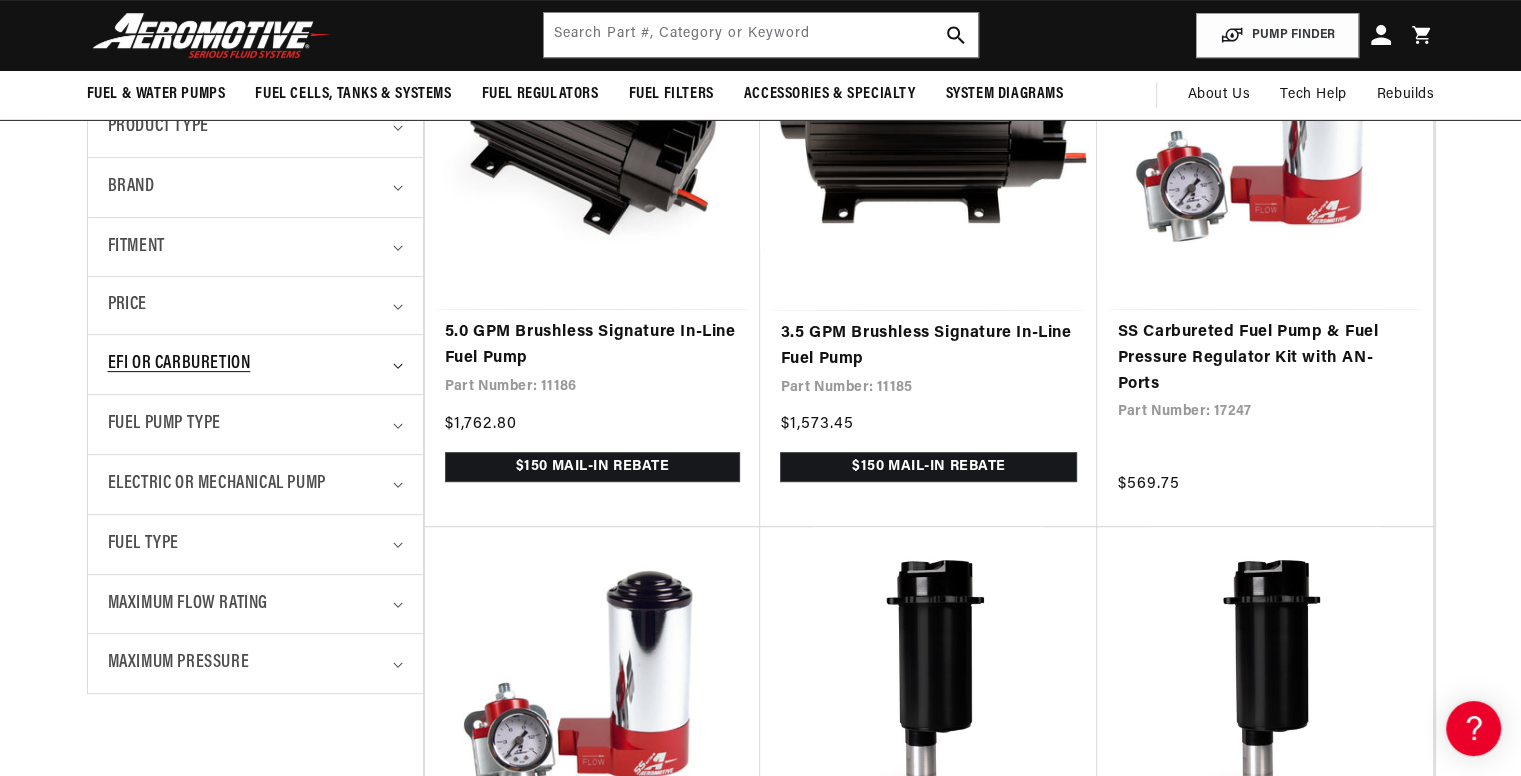 click on "EFI or Carburetion" at bounding box center (179, 364) 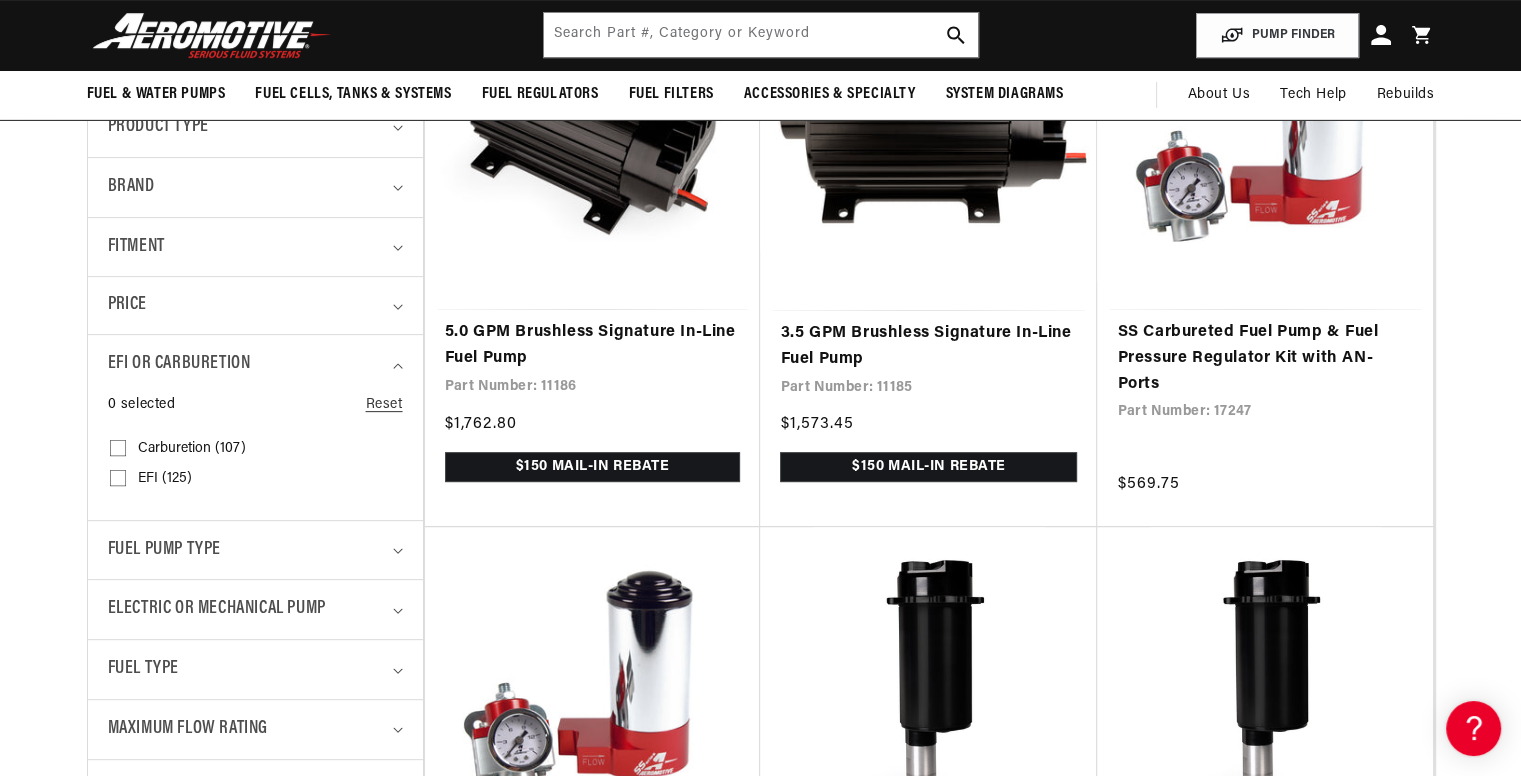 scroll, scrollTop: 0, scrollLeft: 791, axis: horizontal 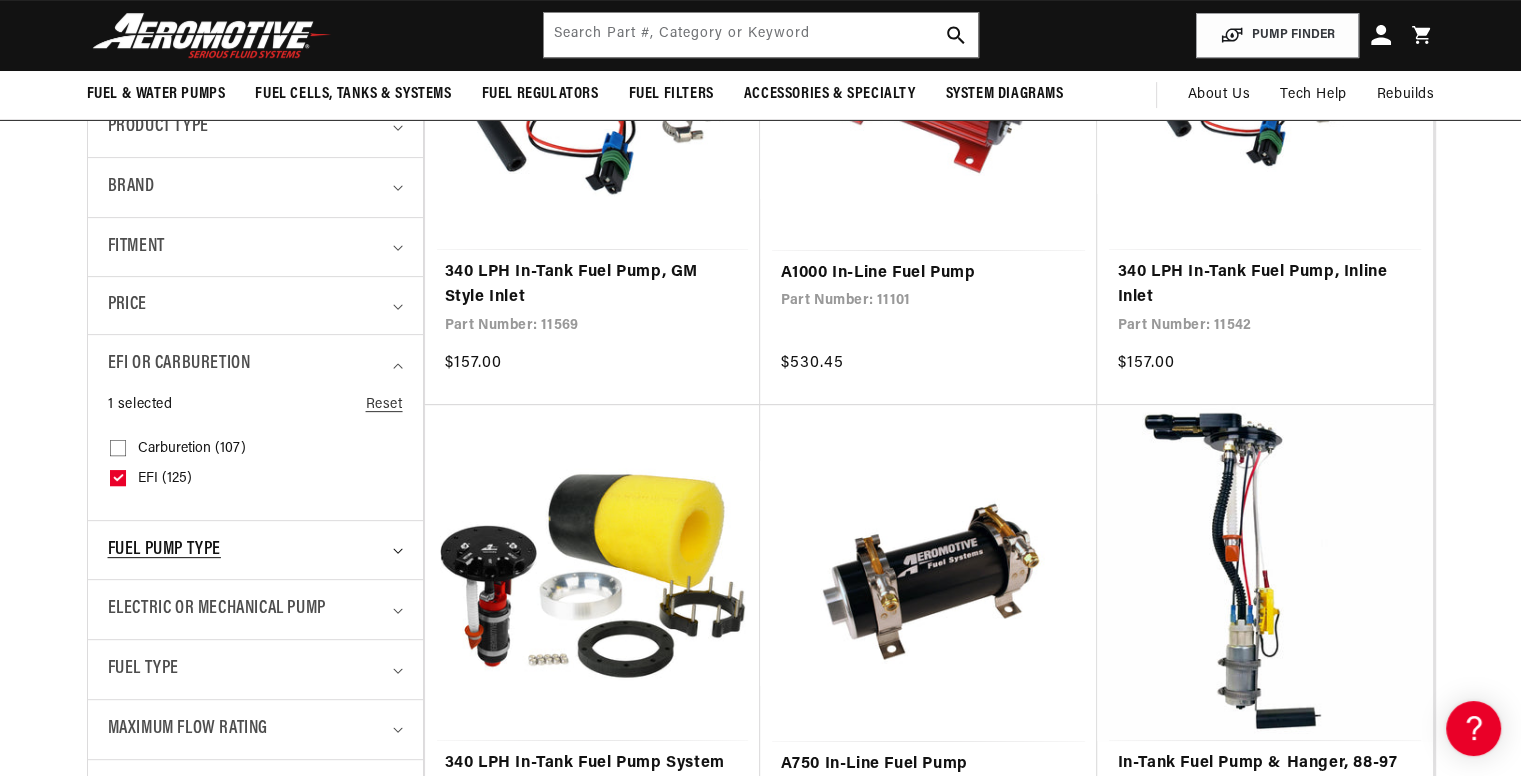 click on "Fuel Pump Type" at bounding box center (247, 550) 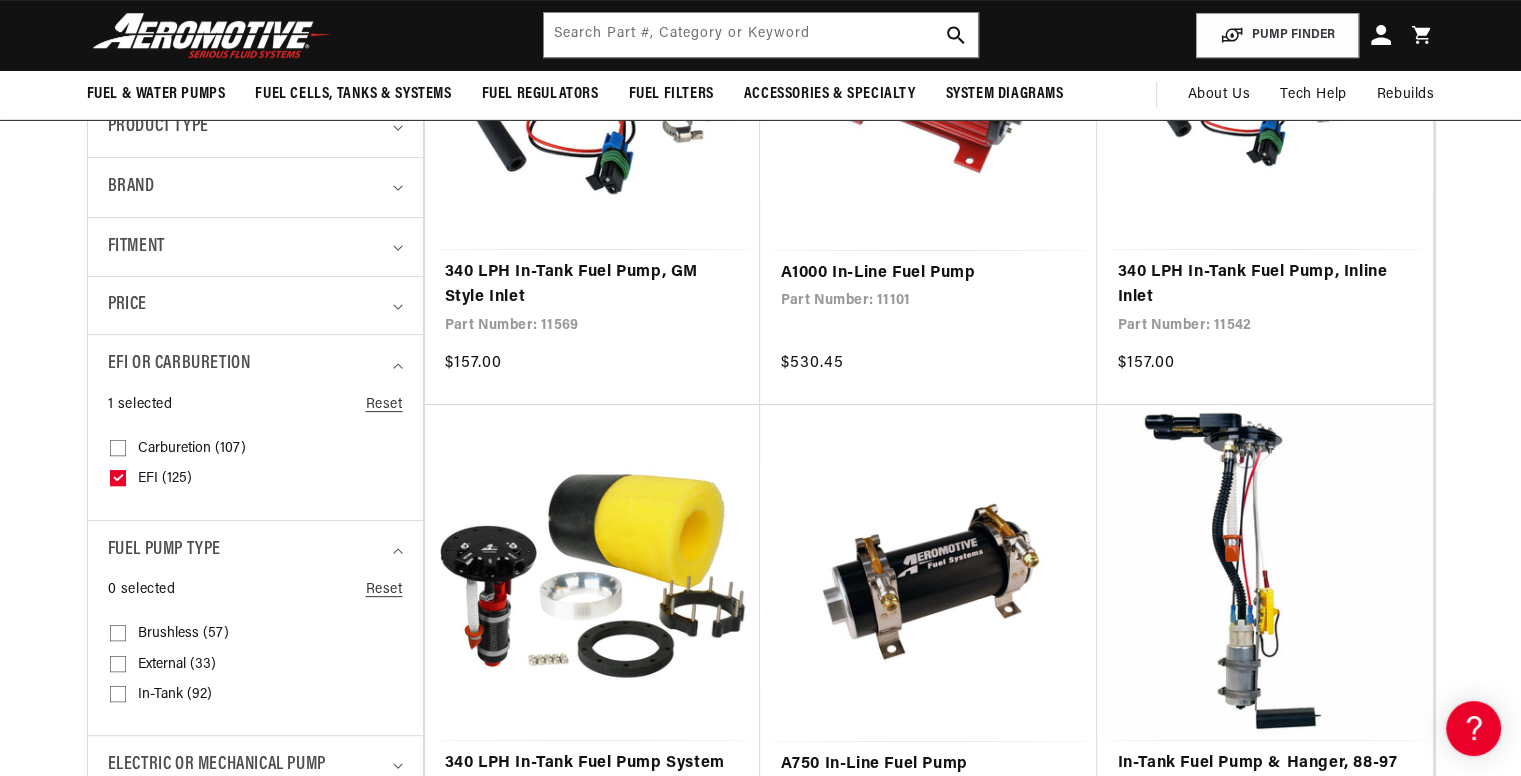click on "In-Tank (92)
In-Tank (92 products)" at bounding box center (118, 698) 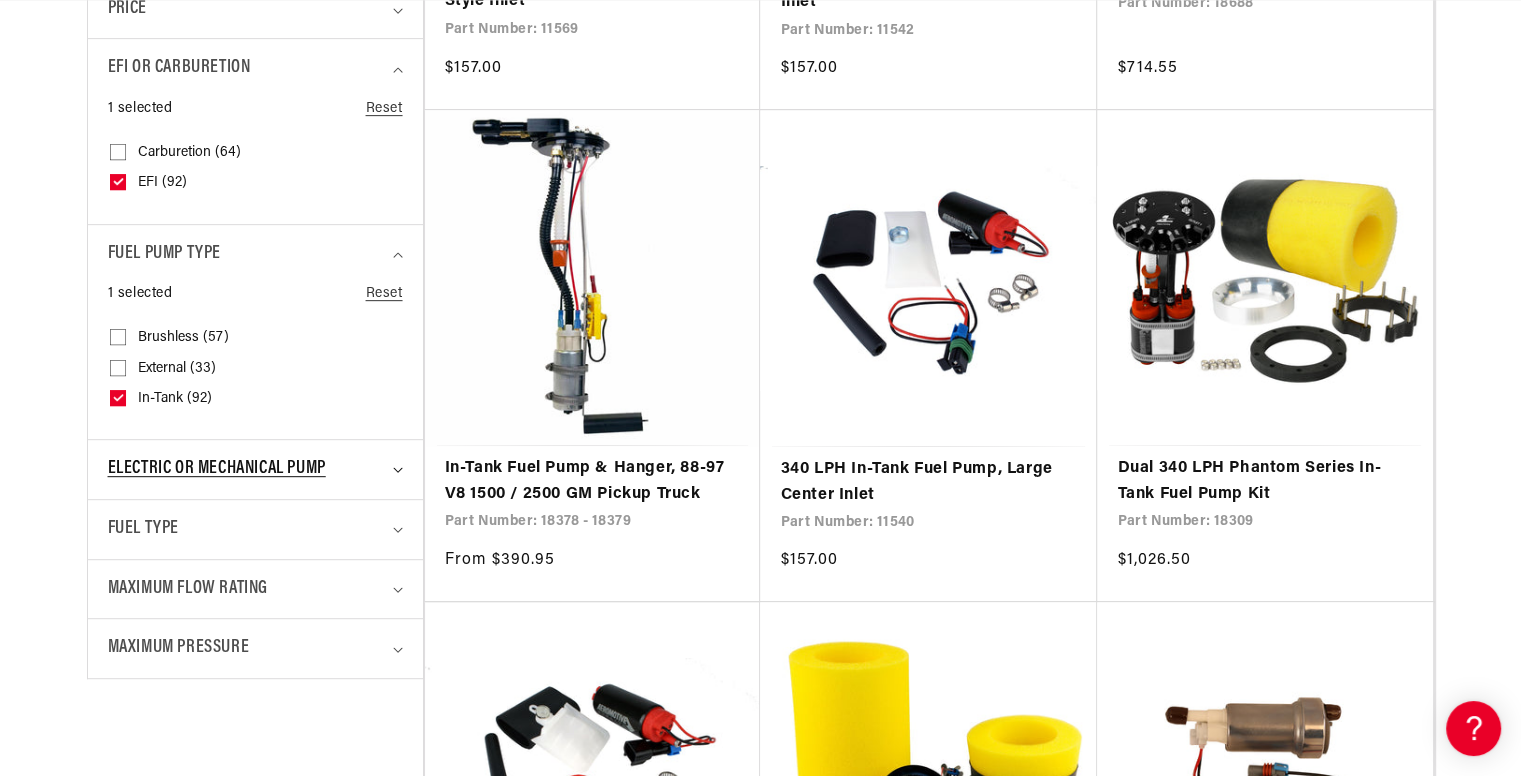scroll, scrollTop: 900, scrollLeft: 0, axis: vertical 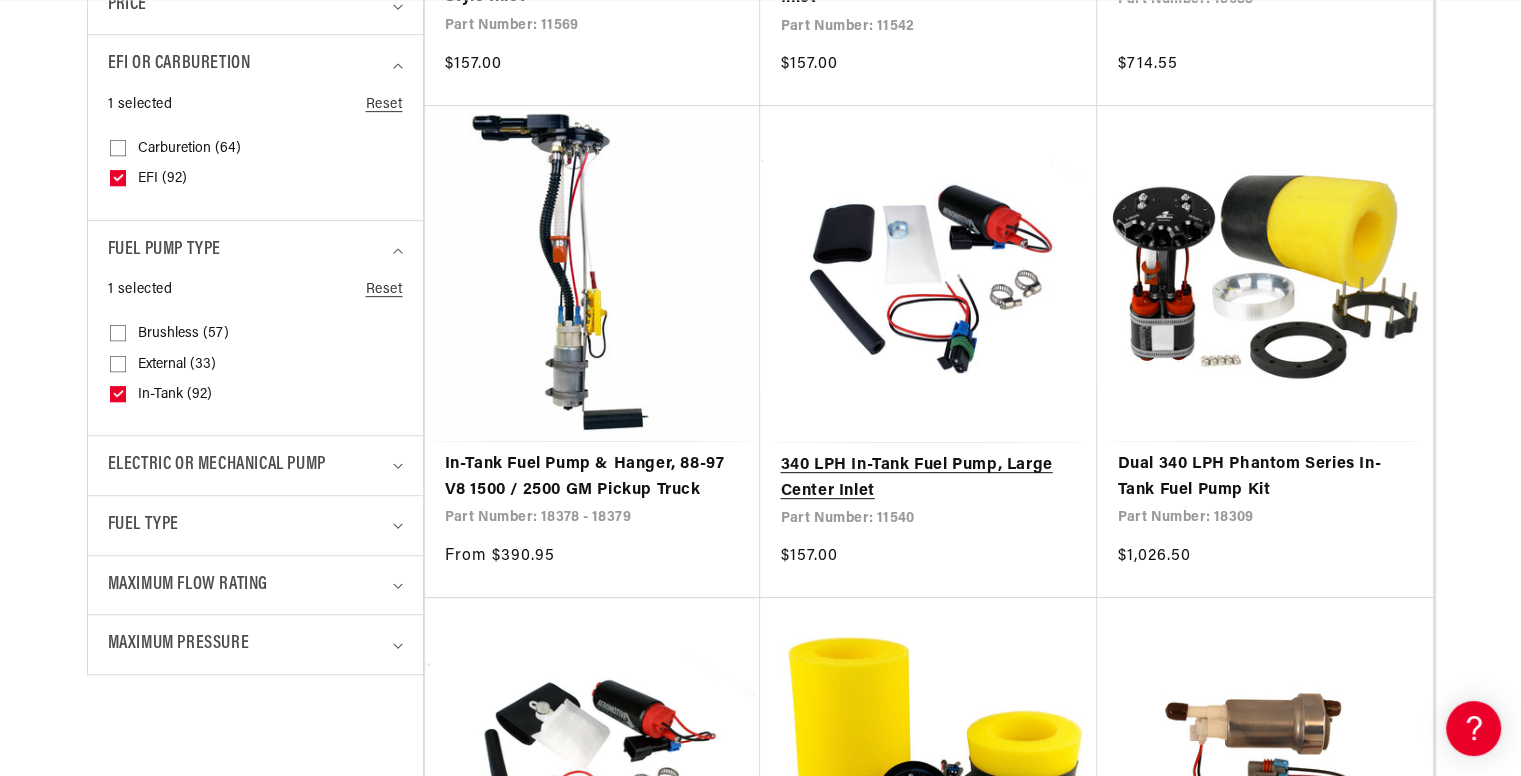 click on "340 LPH In-Tank Fuel Pump, Large Center Inlet" at bounding box center [928, 478] 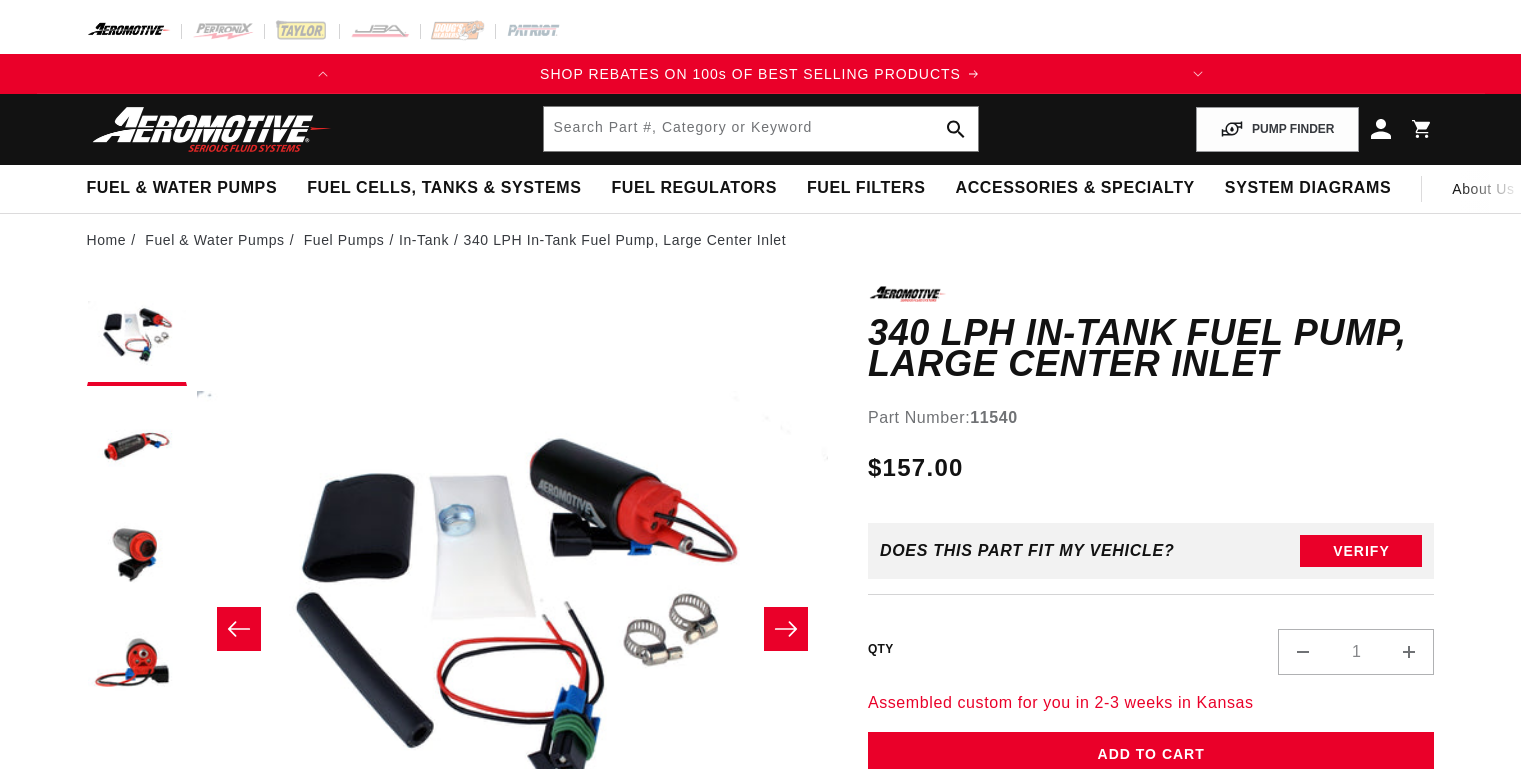 scroll, scrollTop: 0, scrollLeft: 0, axis: both 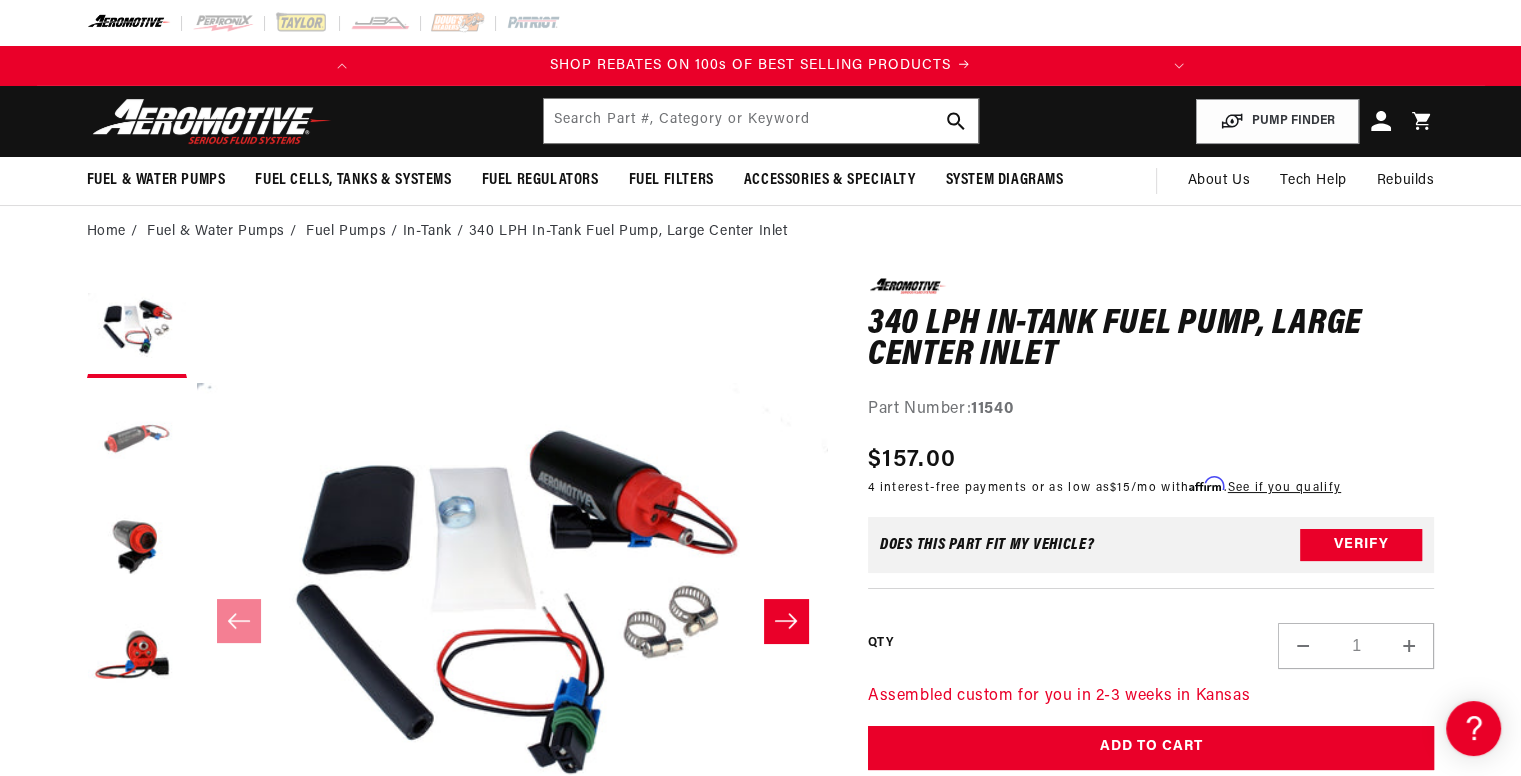 click at bounding box center (137, 438) 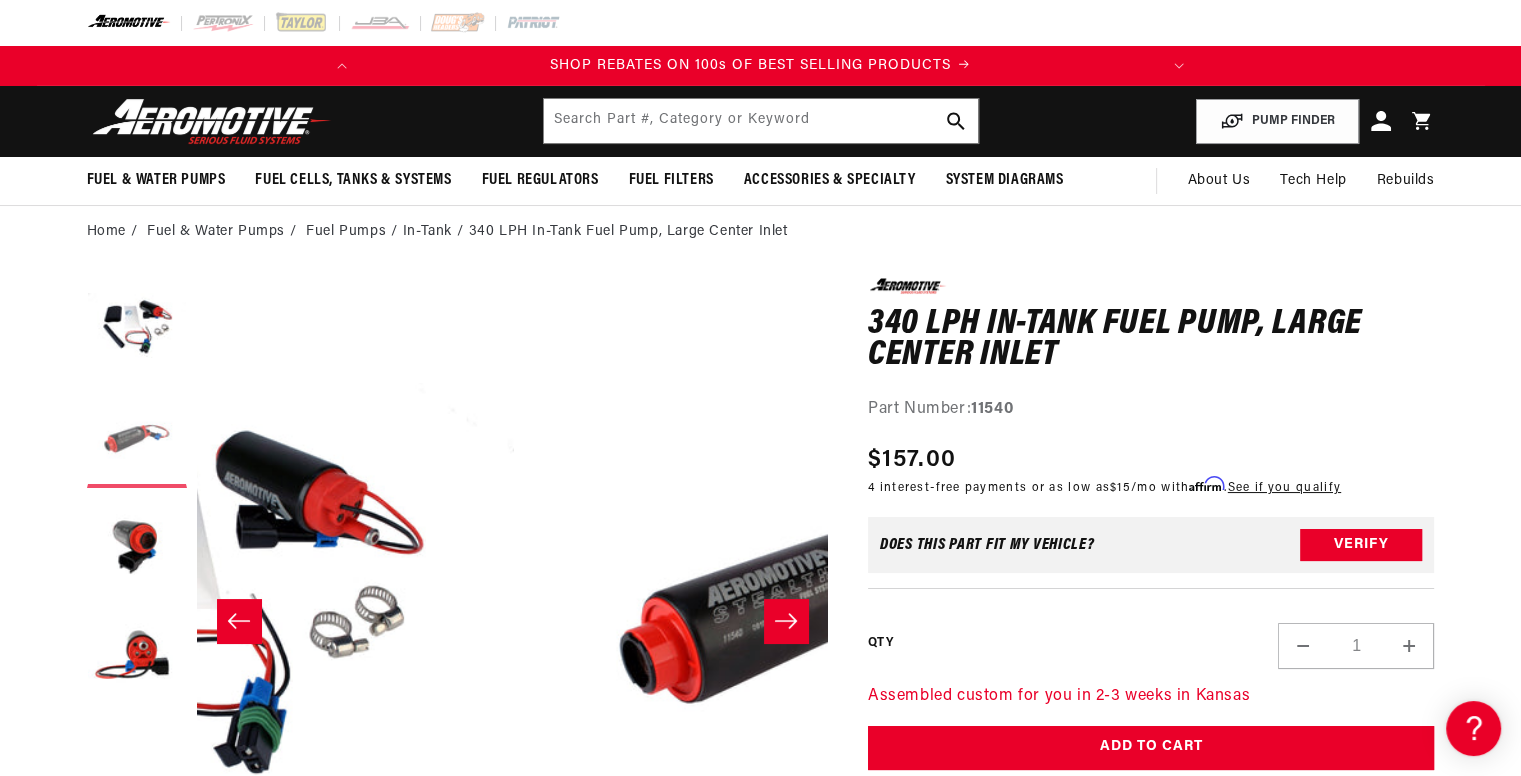 scroll, scrollTop: 0, scrollLeft: 631, axis: horizontal 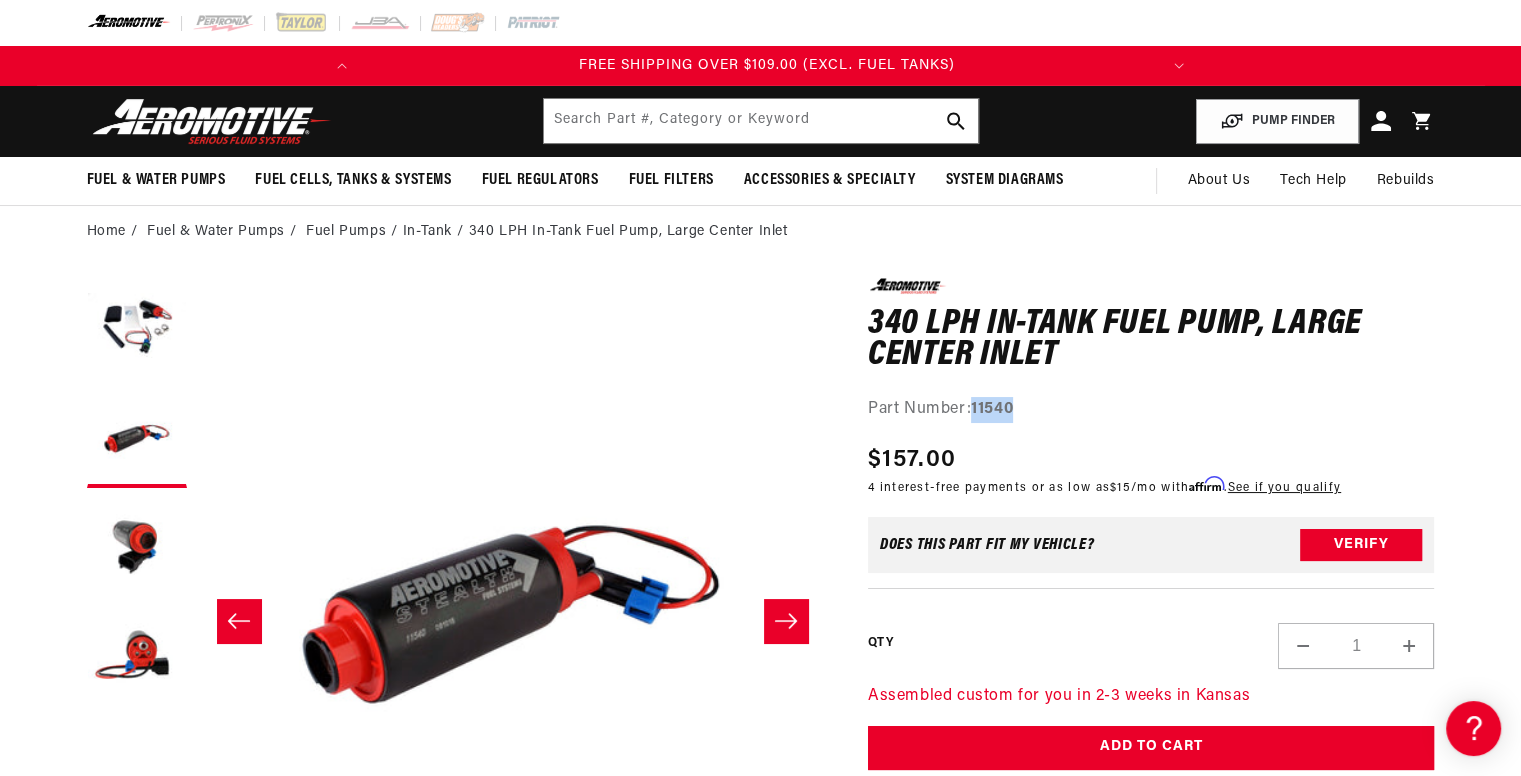 drag, startPoint x: 1016, startPoint y: 405, endPoint x: 975, endPoint y: 409, distance: 41.19466 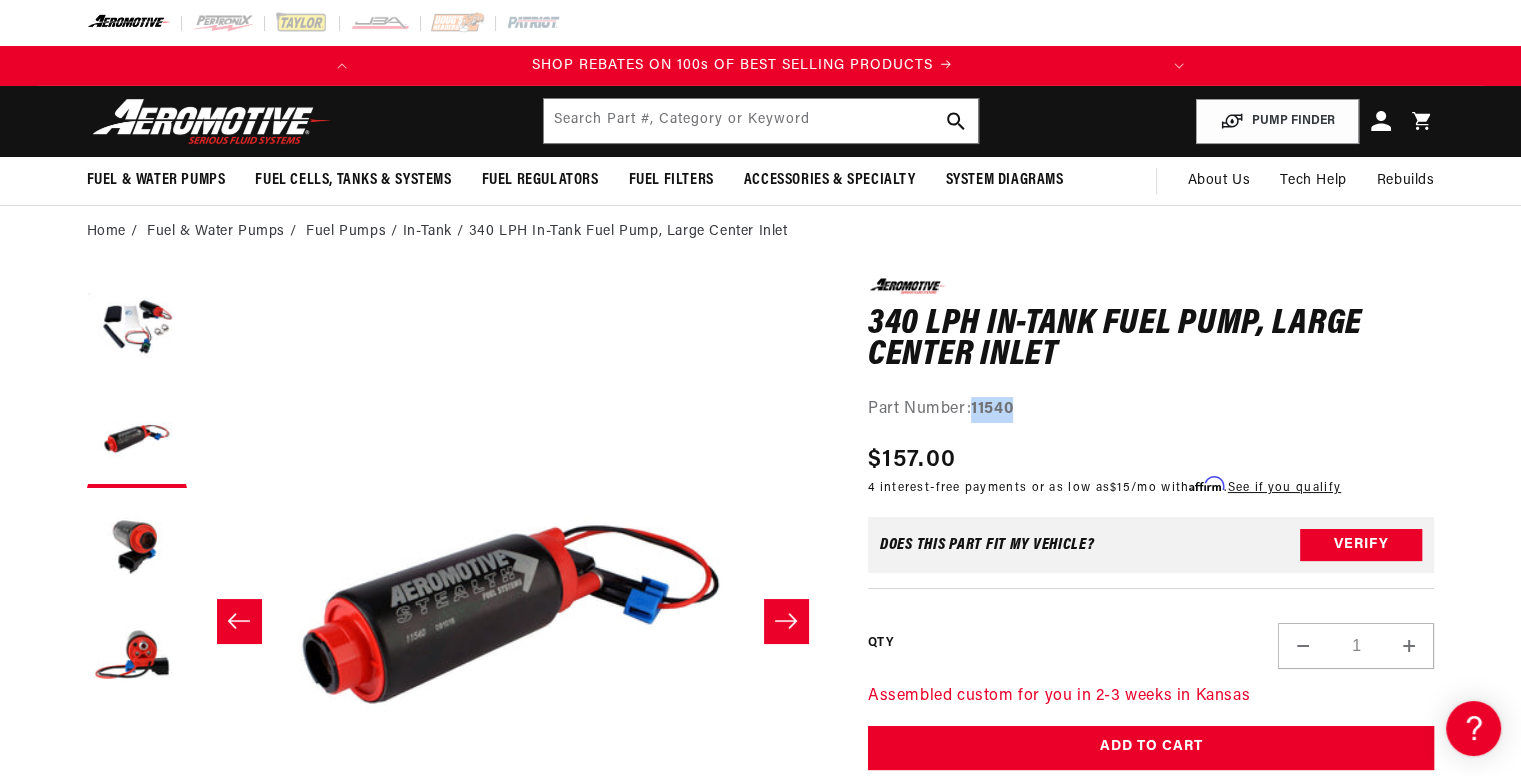 scroll, scrollTop: 0, scrollLeft: 0, axis: both 